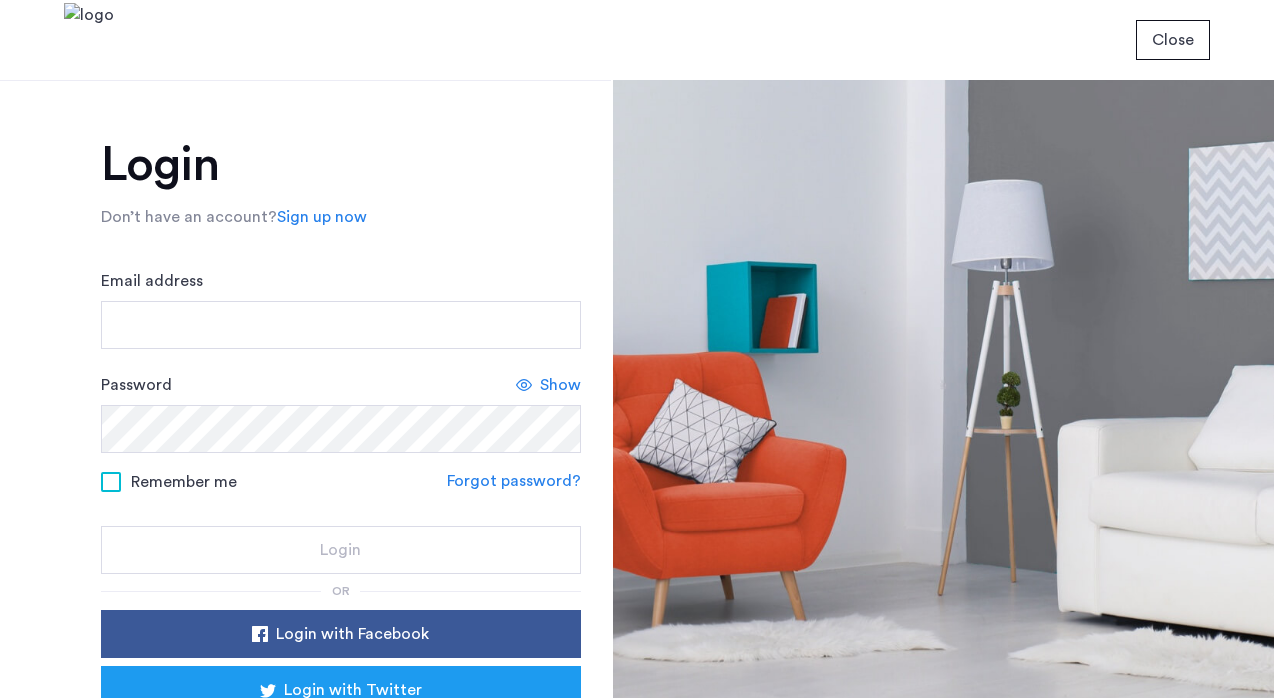 scroll, scrollTop: 0, scrollLeft: 0, axis: both 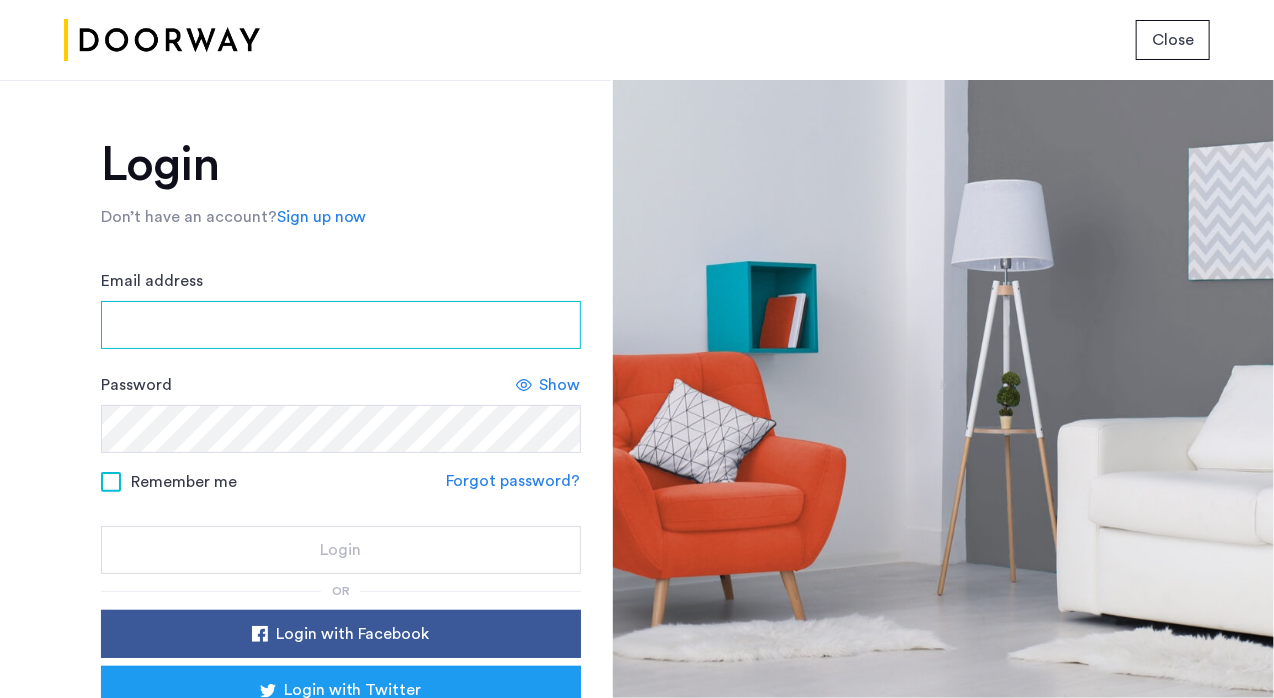 click on "Email address" at bounding box center [341, 325] 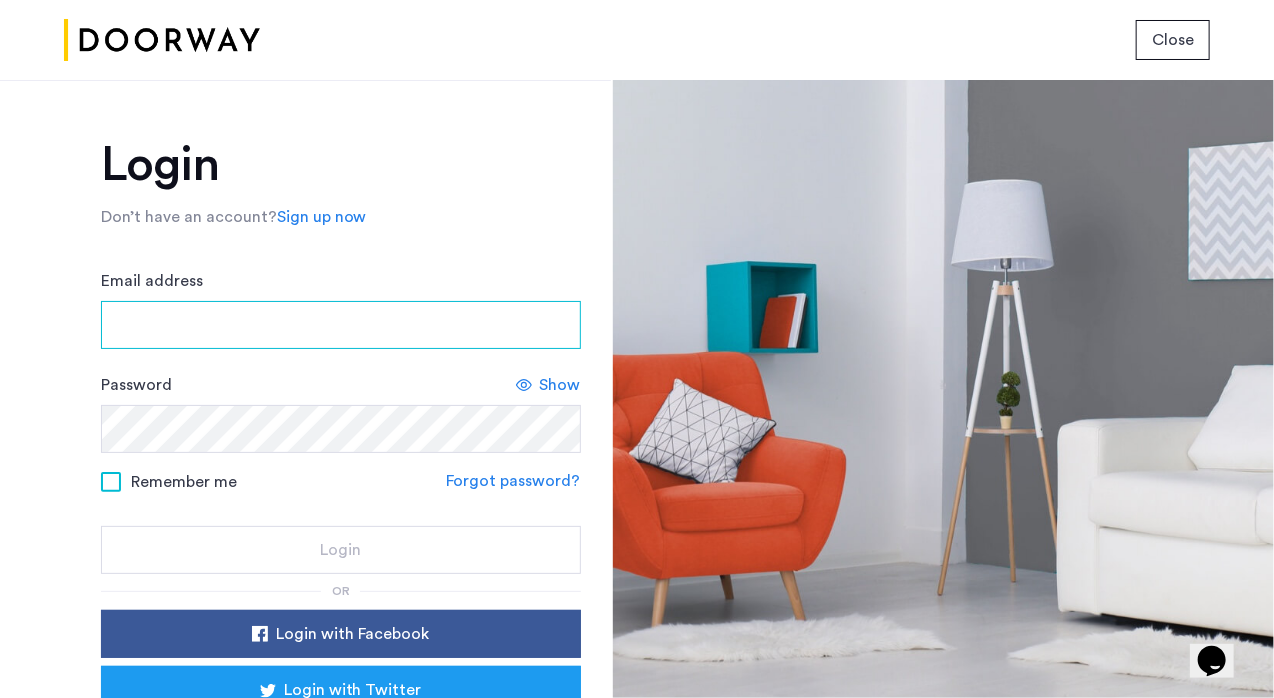 scroll, scrollTop: 0, scrollLeft: 0, axis: both 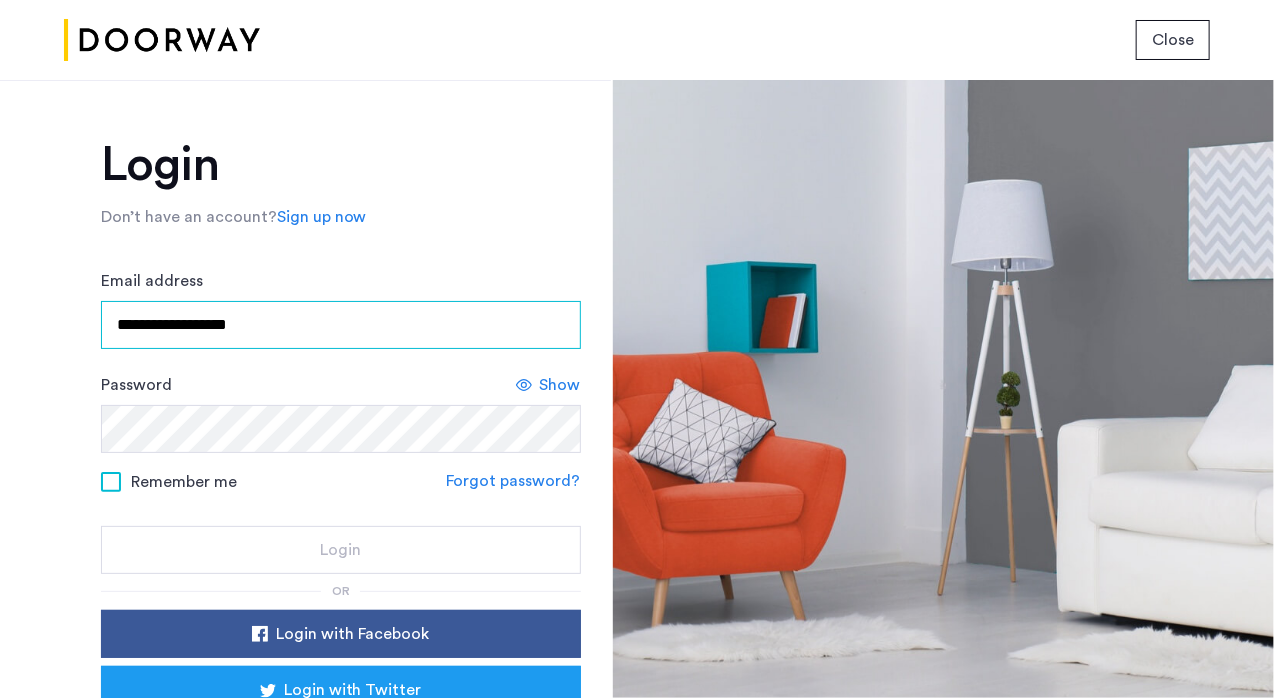 type on "**********" 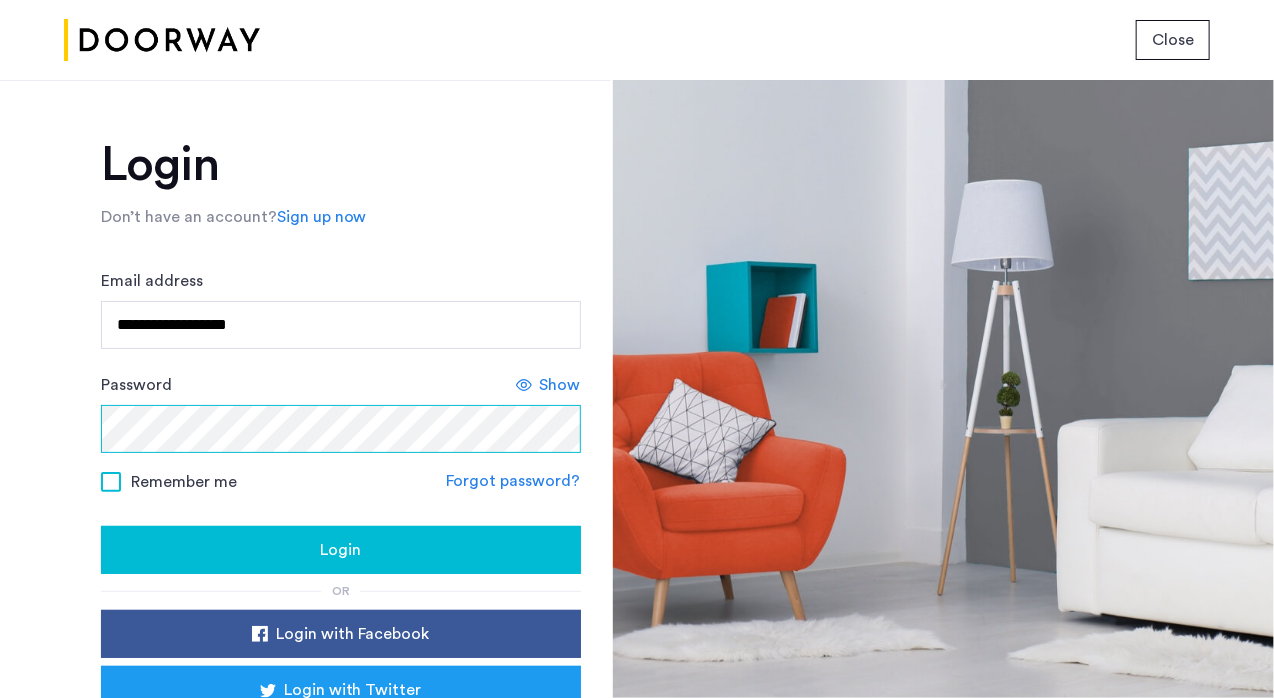click on "Login" 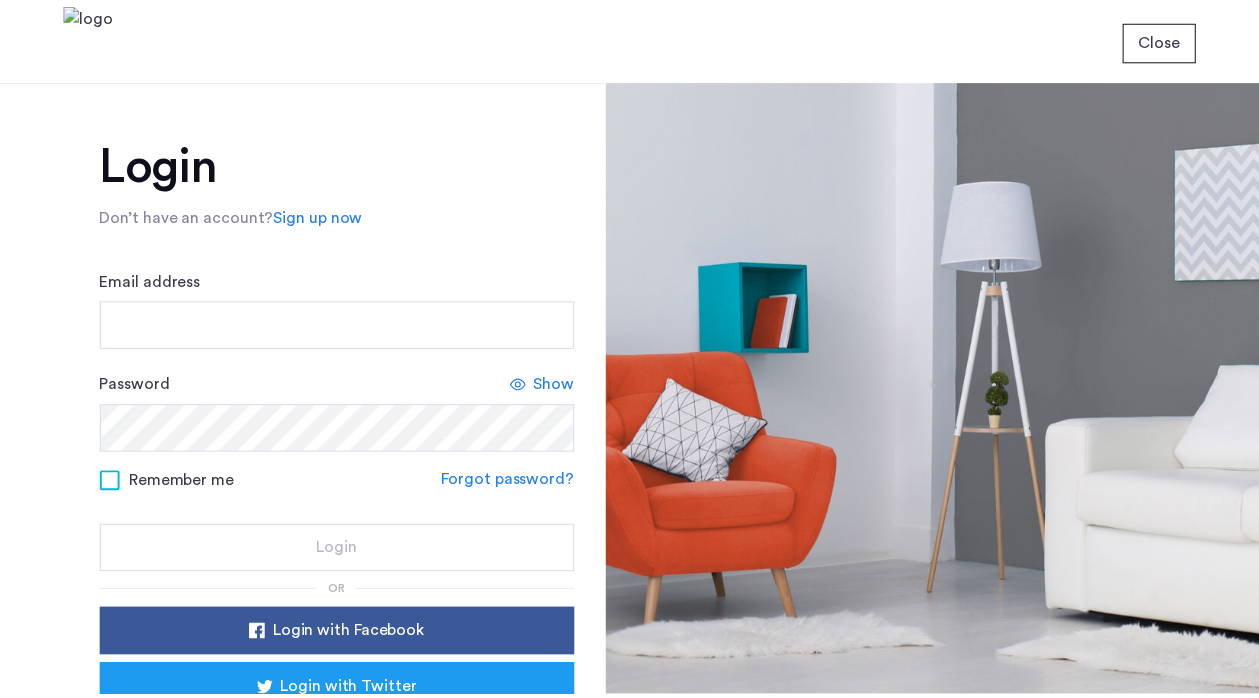 scroll, scrollTop: 0, scrollLeft: 0, axis: both 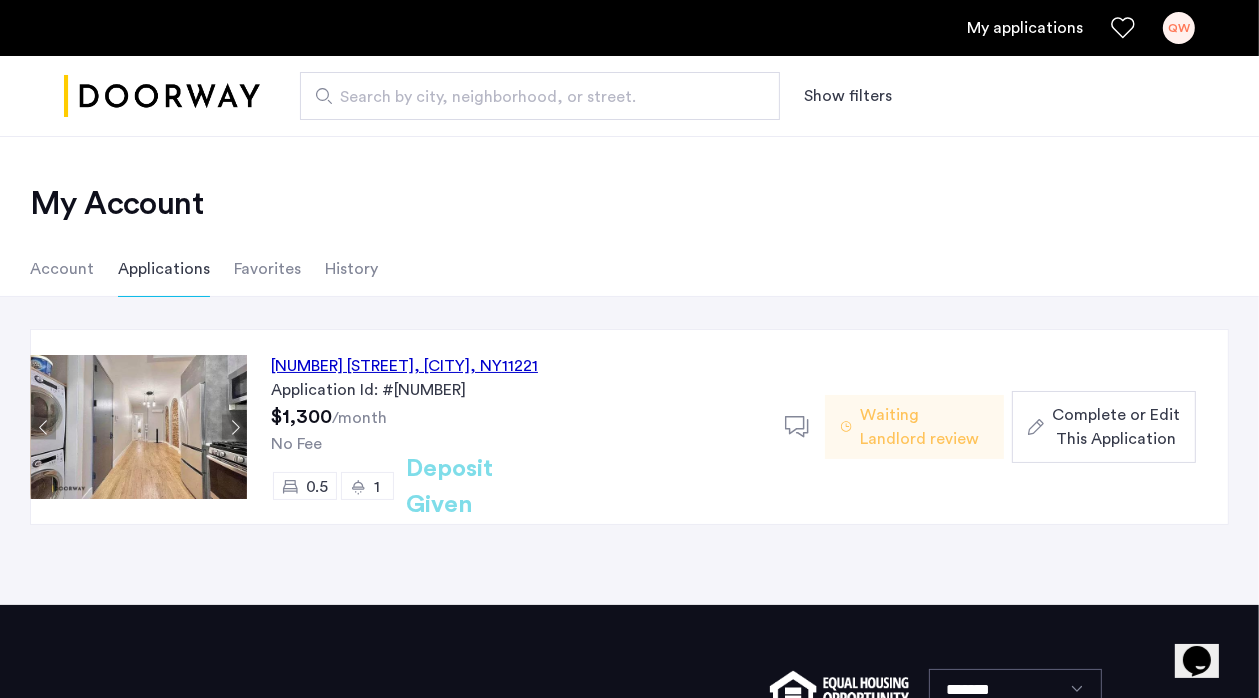 click on "Complete or Edit This Application" 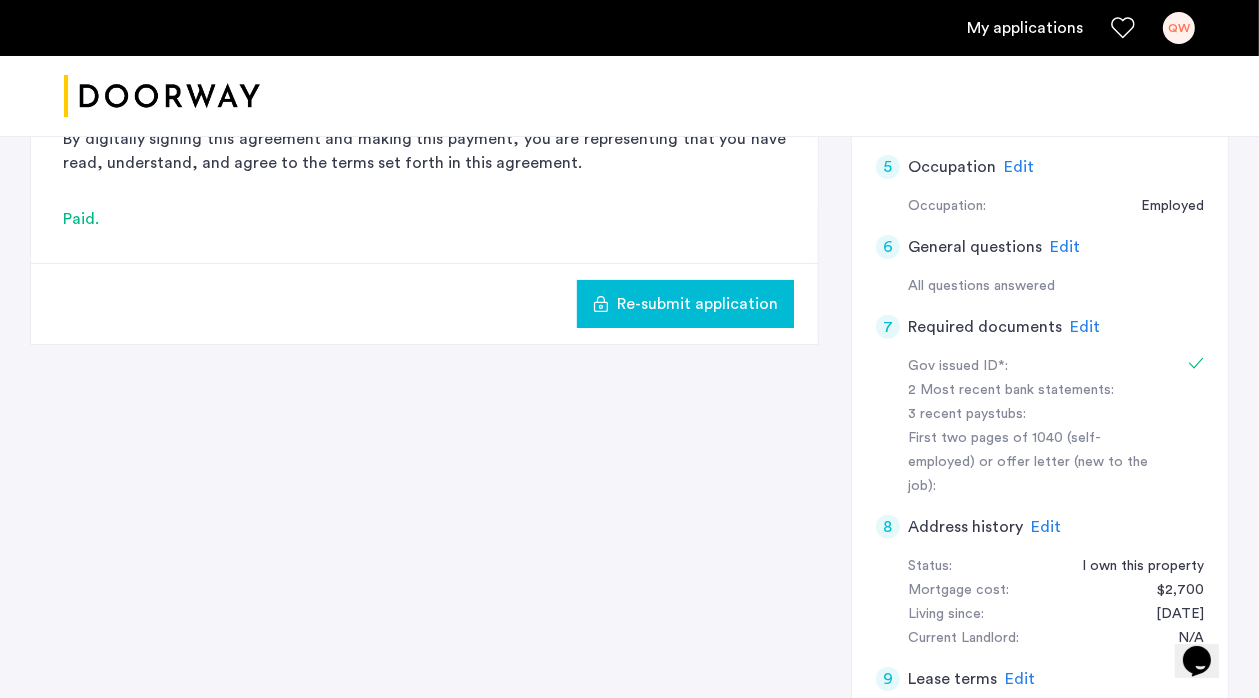 scroll, scrollTop: 700, scrollLeft: 0, axis: vertical 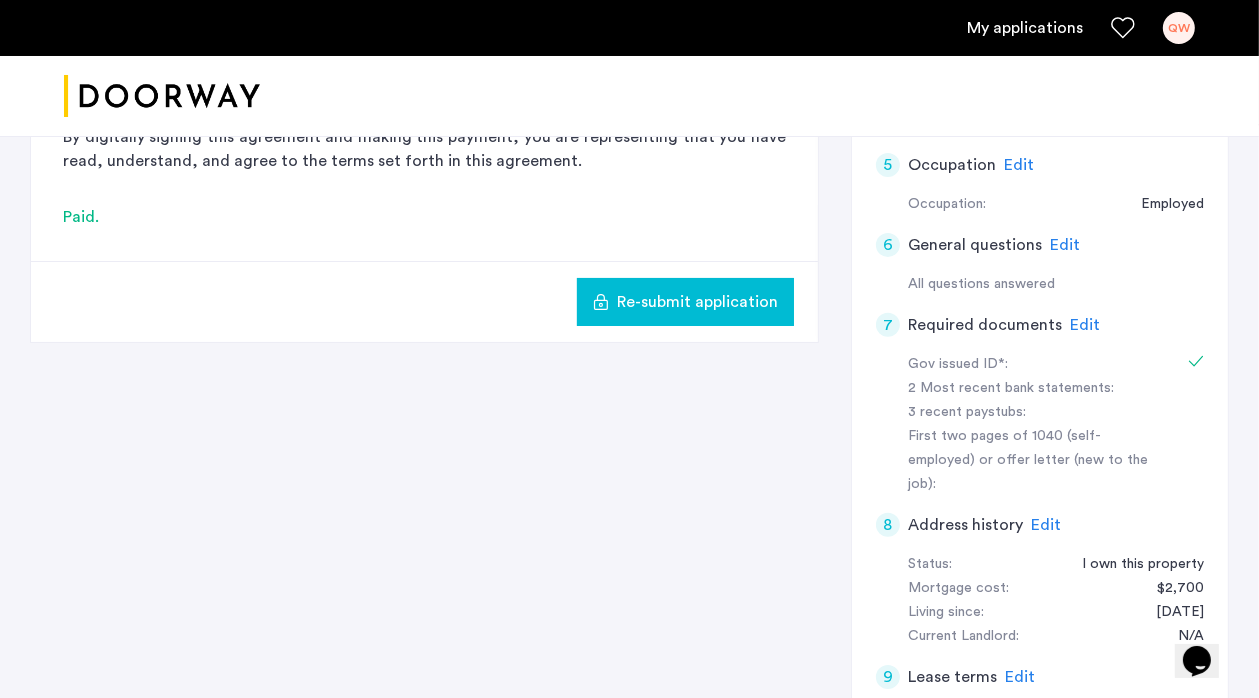 click on "Edit" 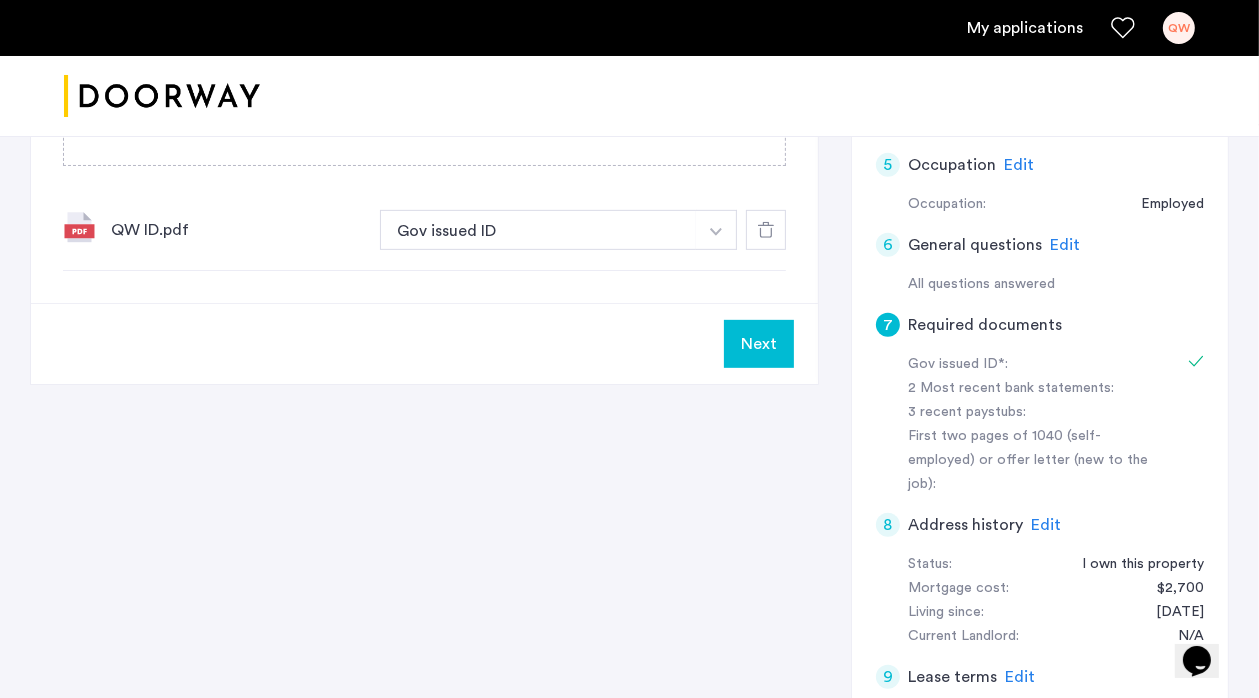 click at bounding box center [716, 230] 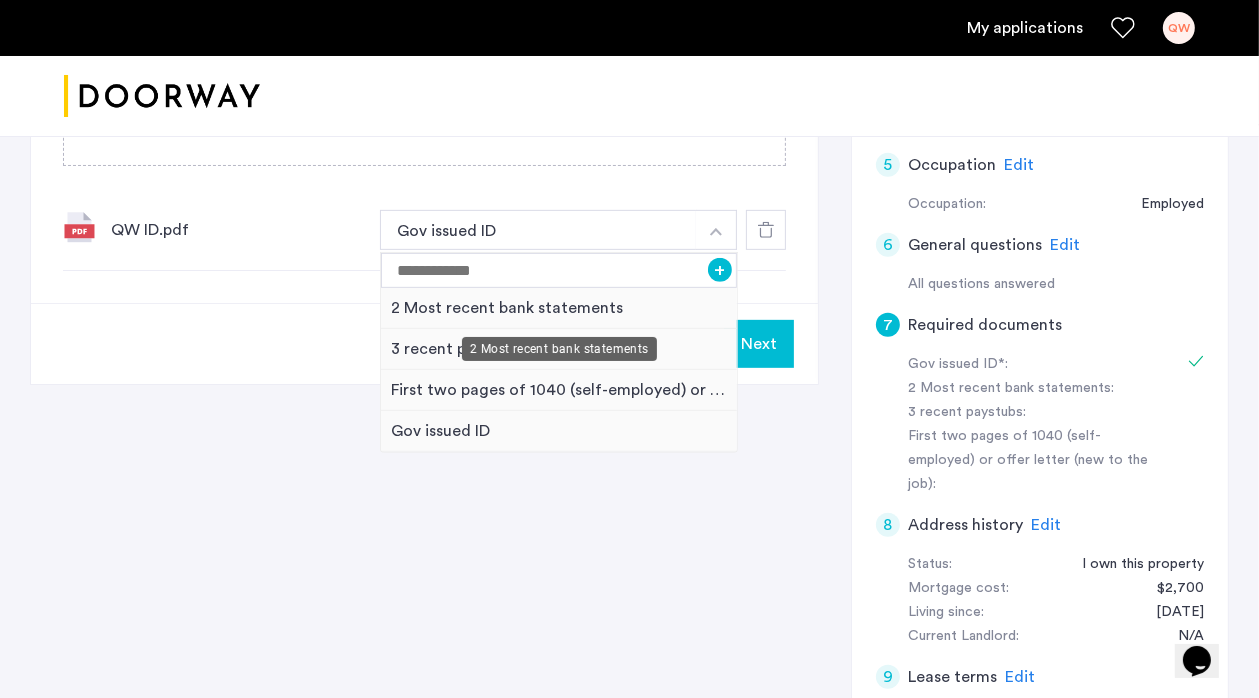 click on "2 Most recent bank statements" at bounding box center [559, 308] 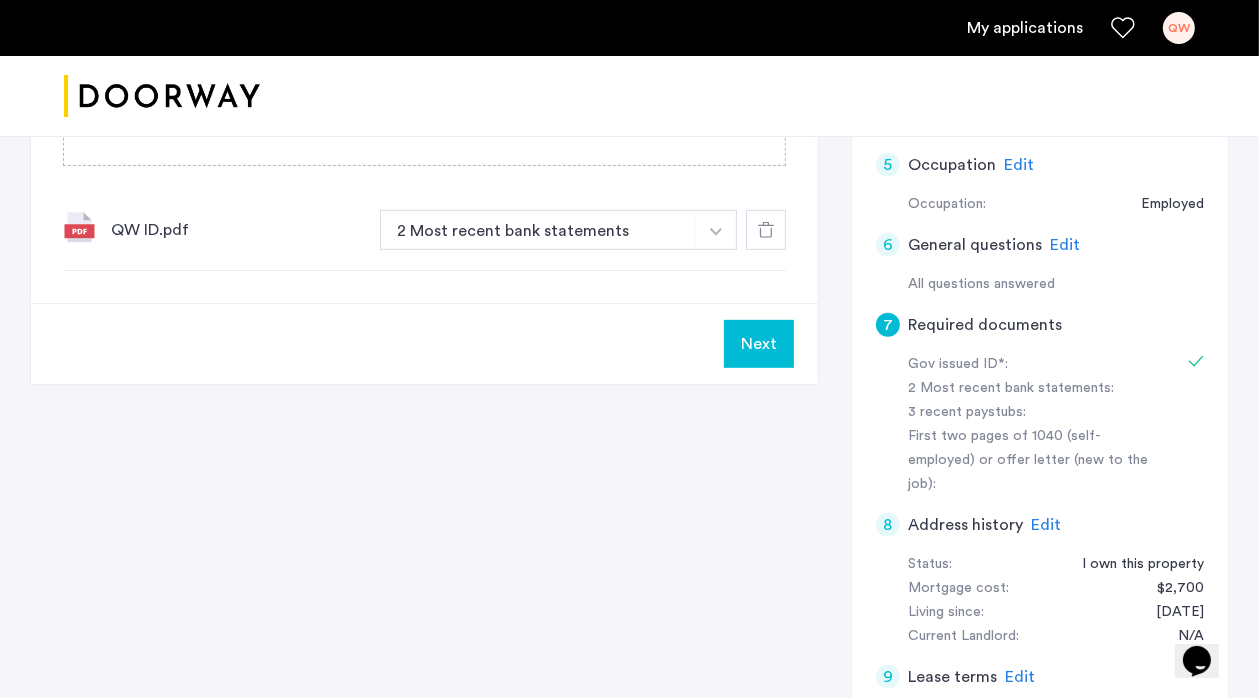 click on "Next" 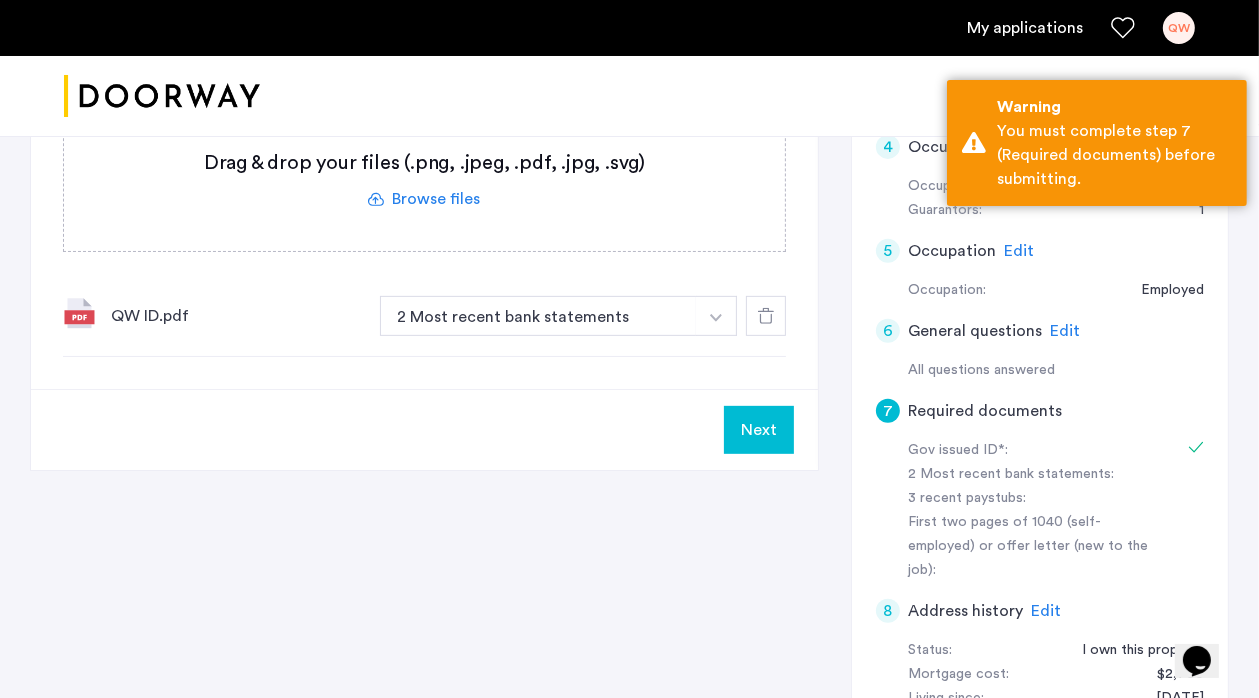 scroll, scrollTop: 400, scrollLeft: 0, axis: vertical 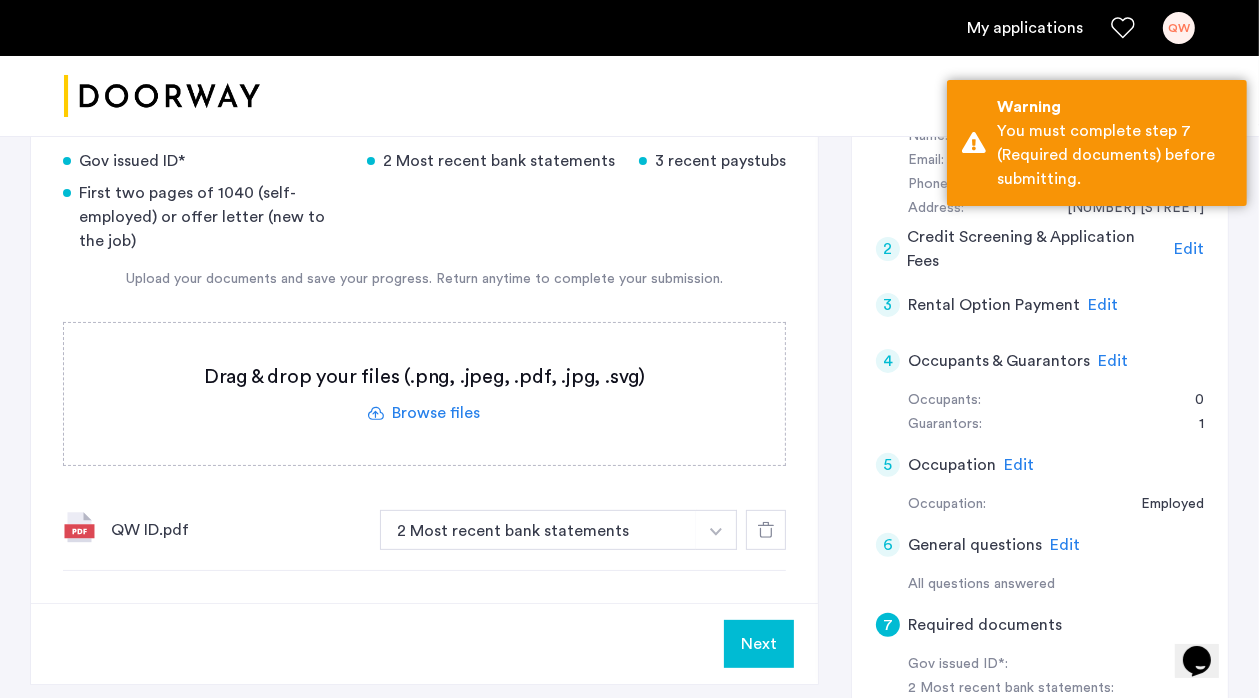 click 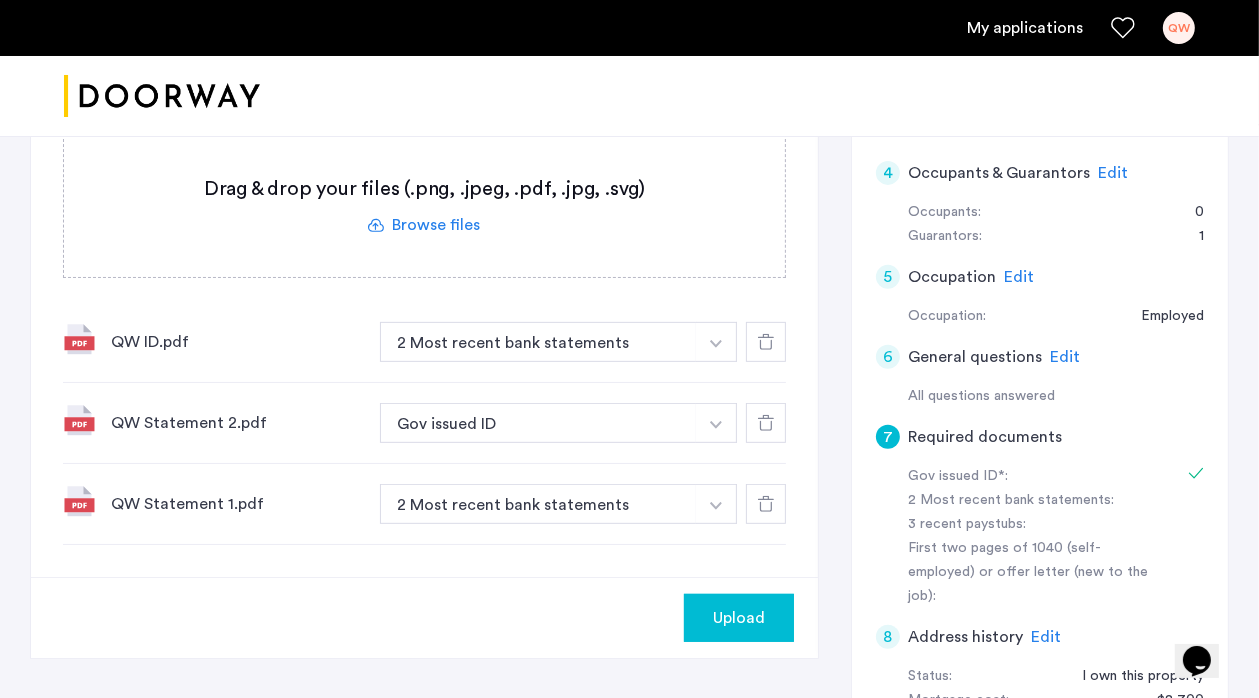 scroll, scrollTop: 600, scrollLeft: 0, axis: vertical 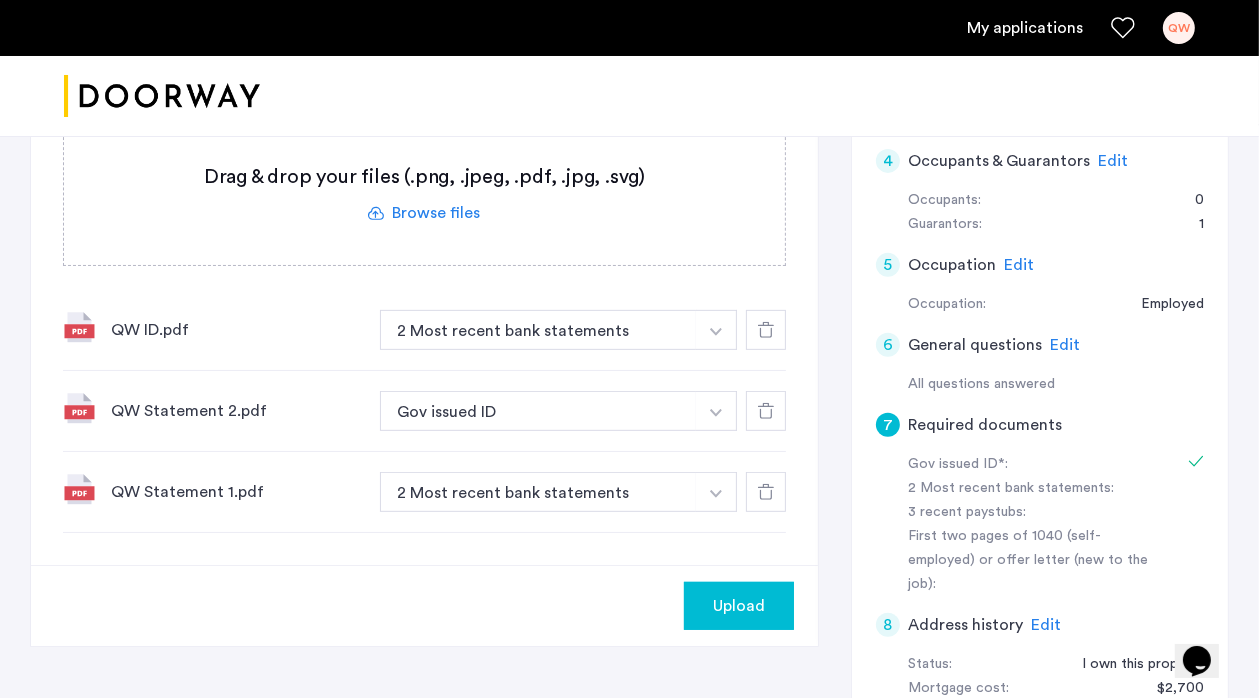 click at bounding box center (716, 330) 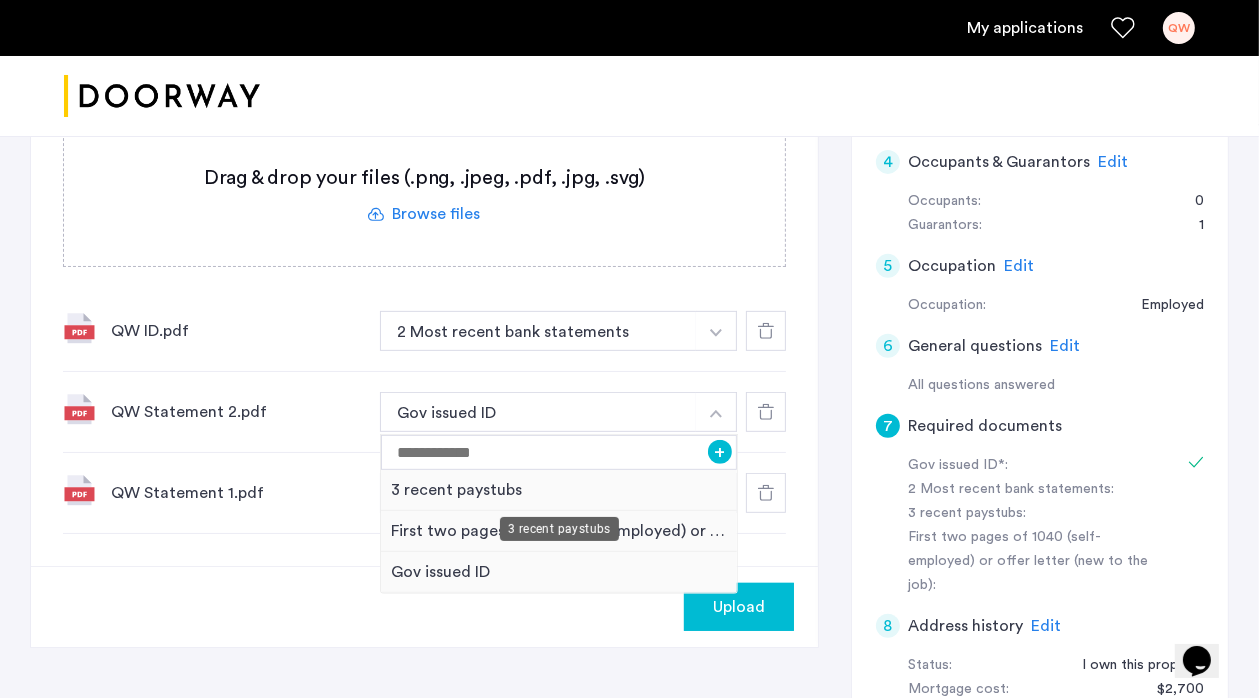 scroll, scrollTop: 600, scrollLeft: 0, axis: vertical 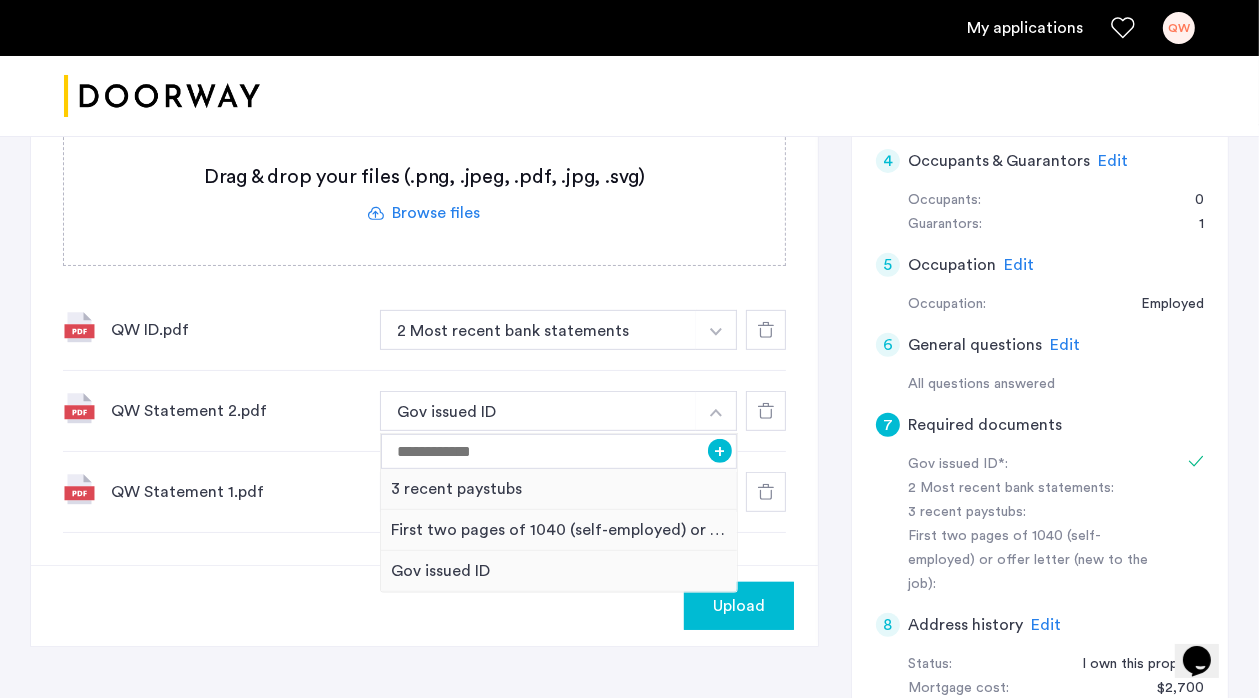 click at bounding box center [716, 411] 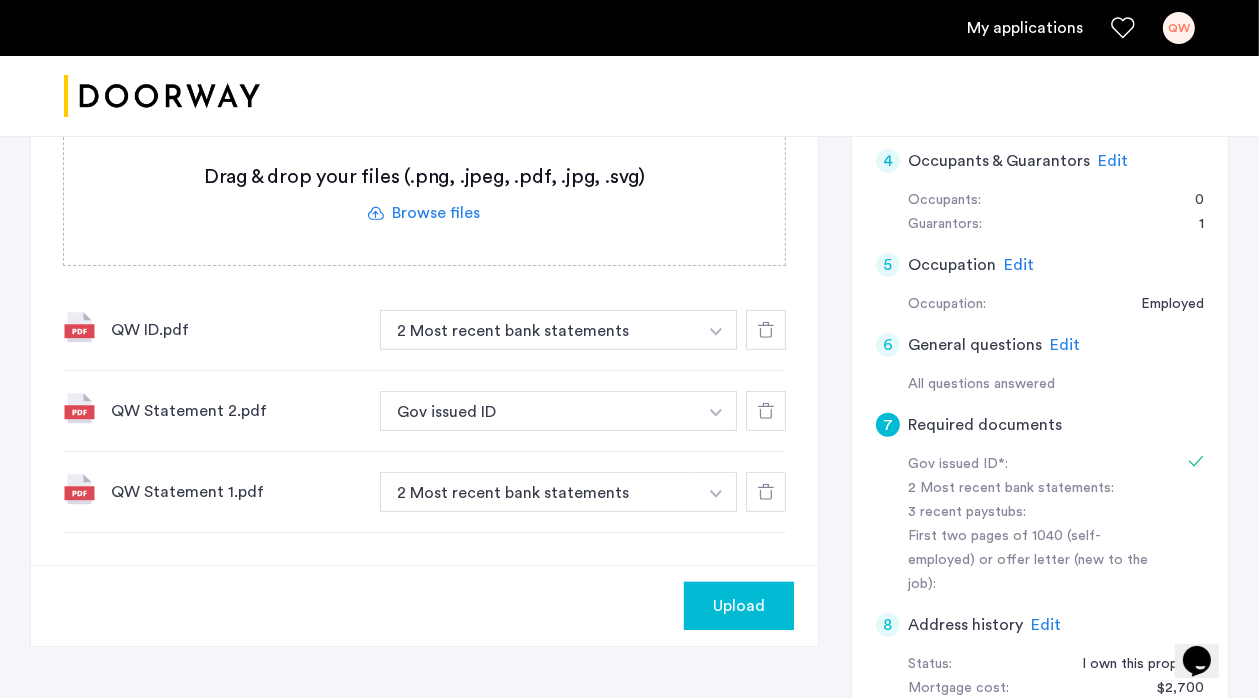 click at bounding box center (716, 330) 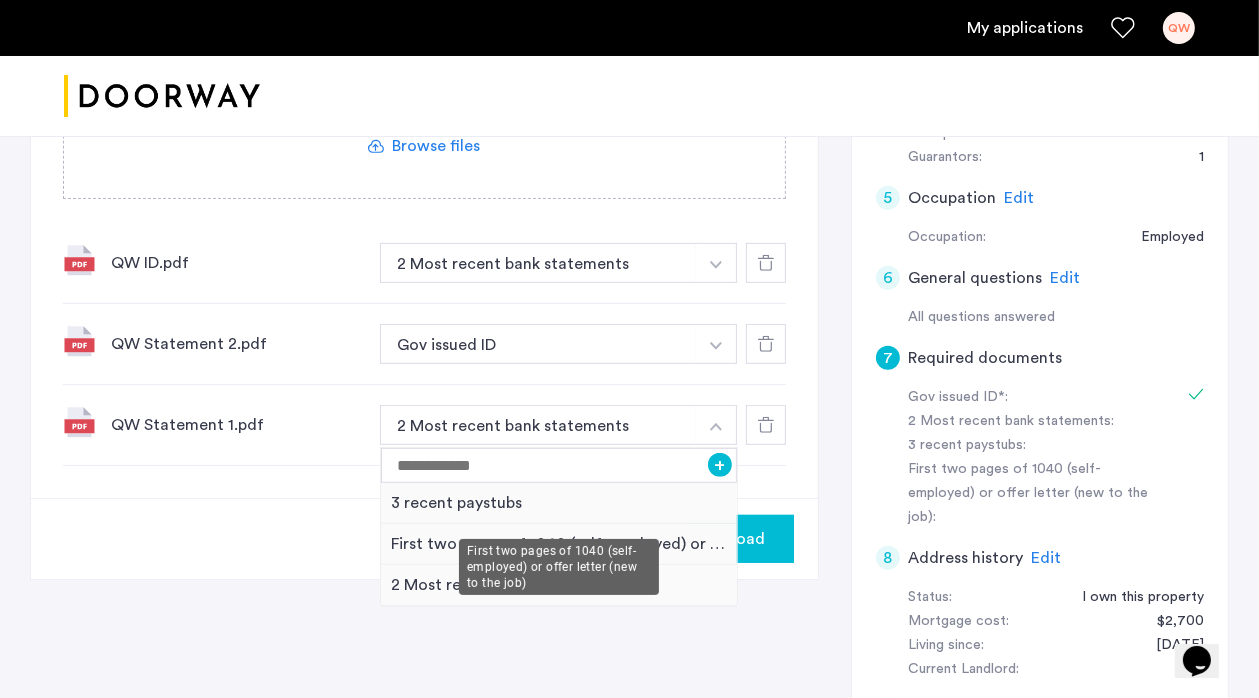 scroll, scrollTop: 700, scrollLeft: 0, axis: vertical 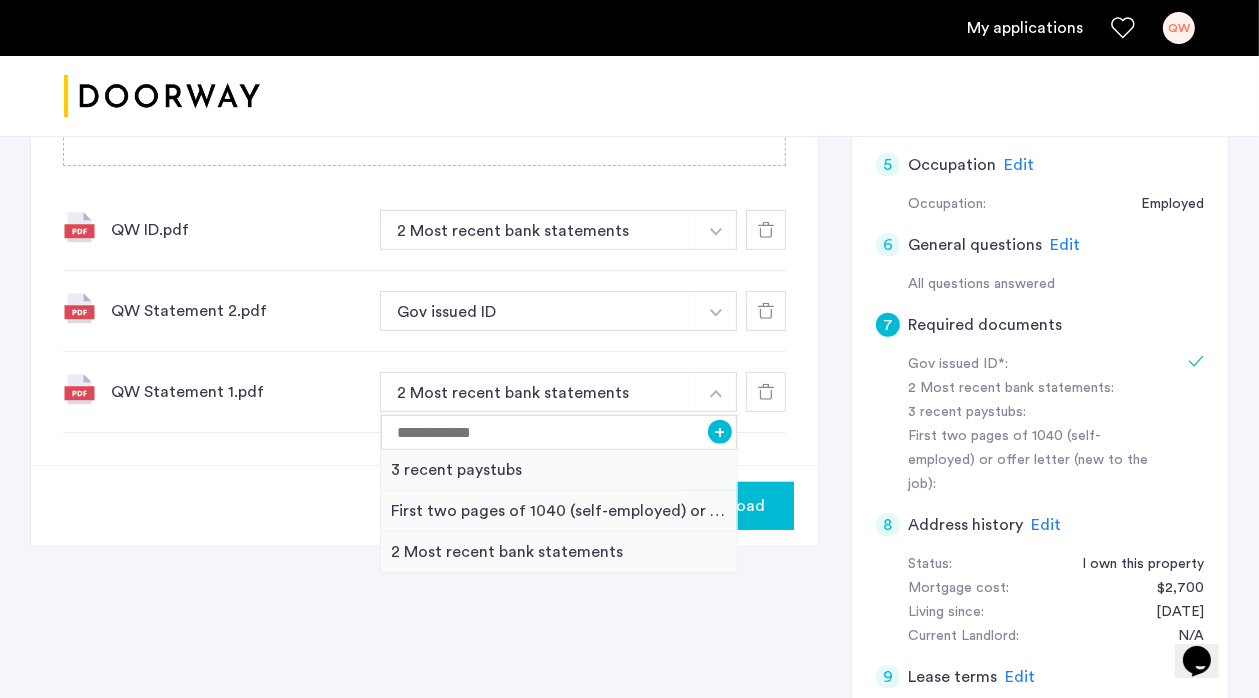 click on "[FIRST] [LAST]" 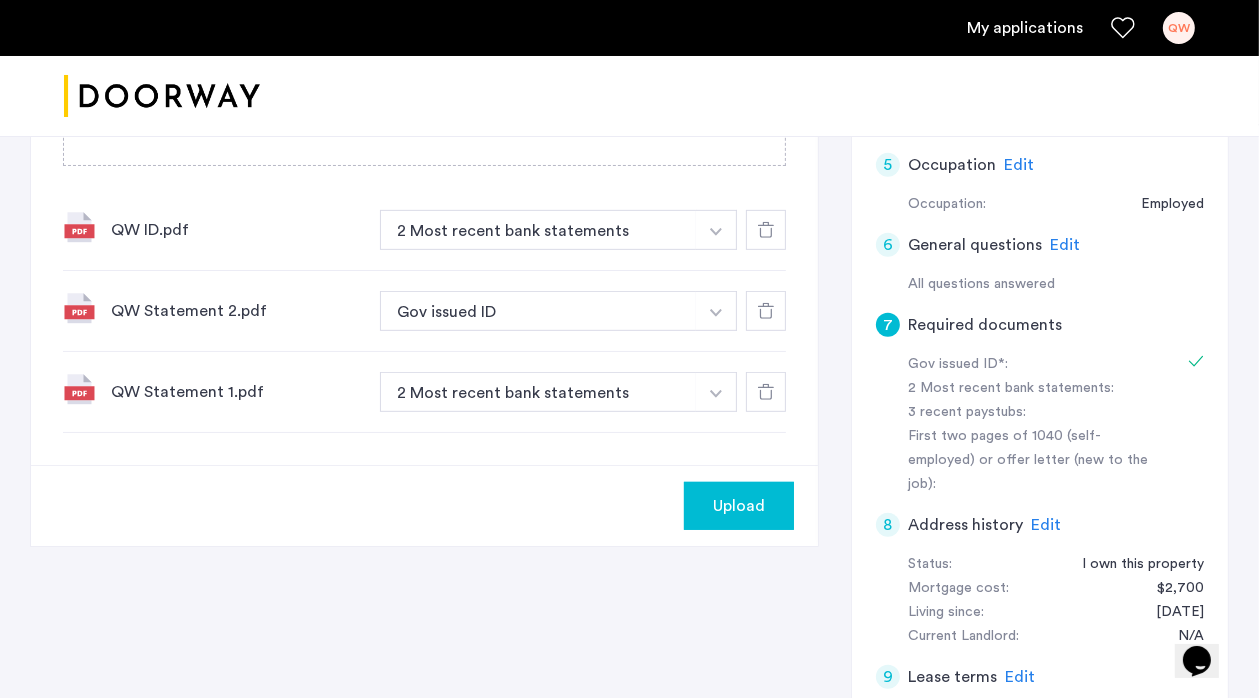 click at bounding box center (716, 230) 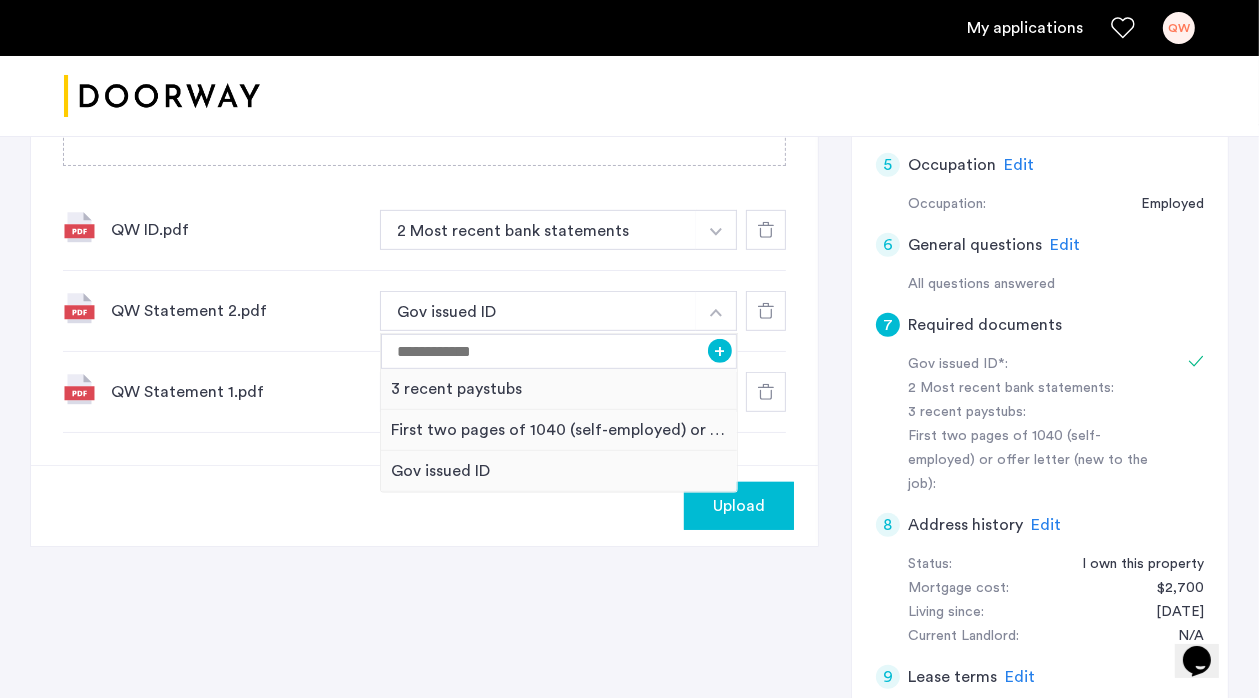 click on "Upload" 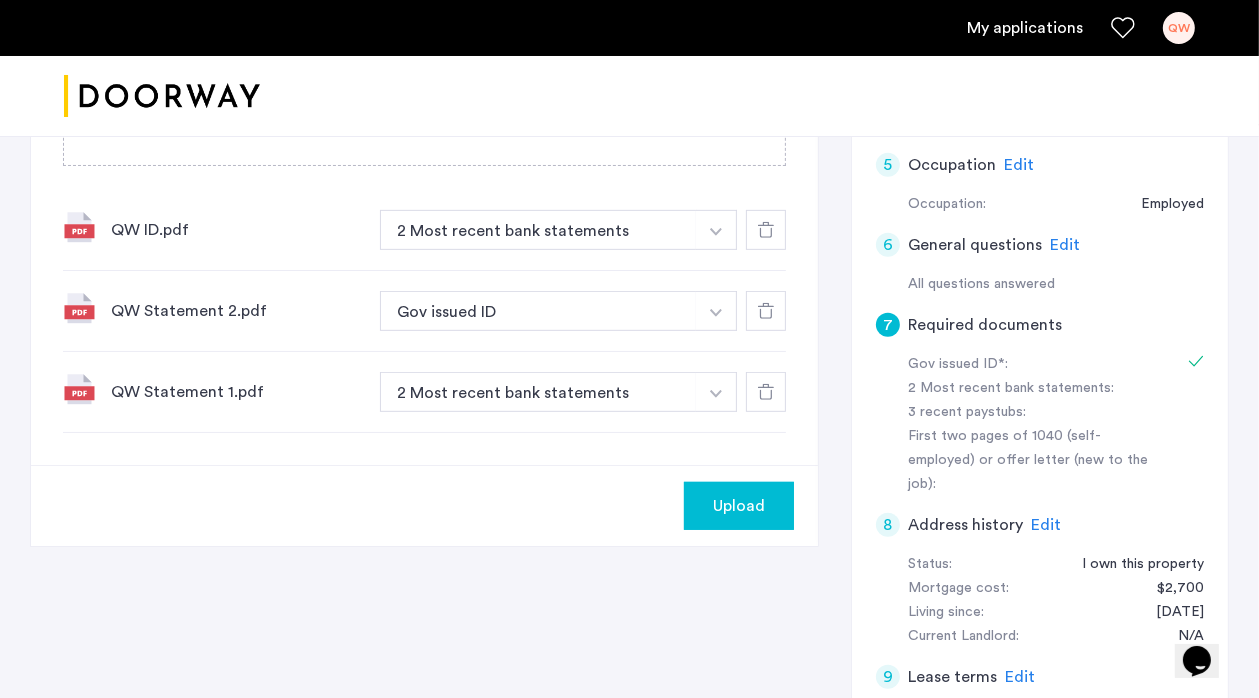 click at bounding box center (716, 232) 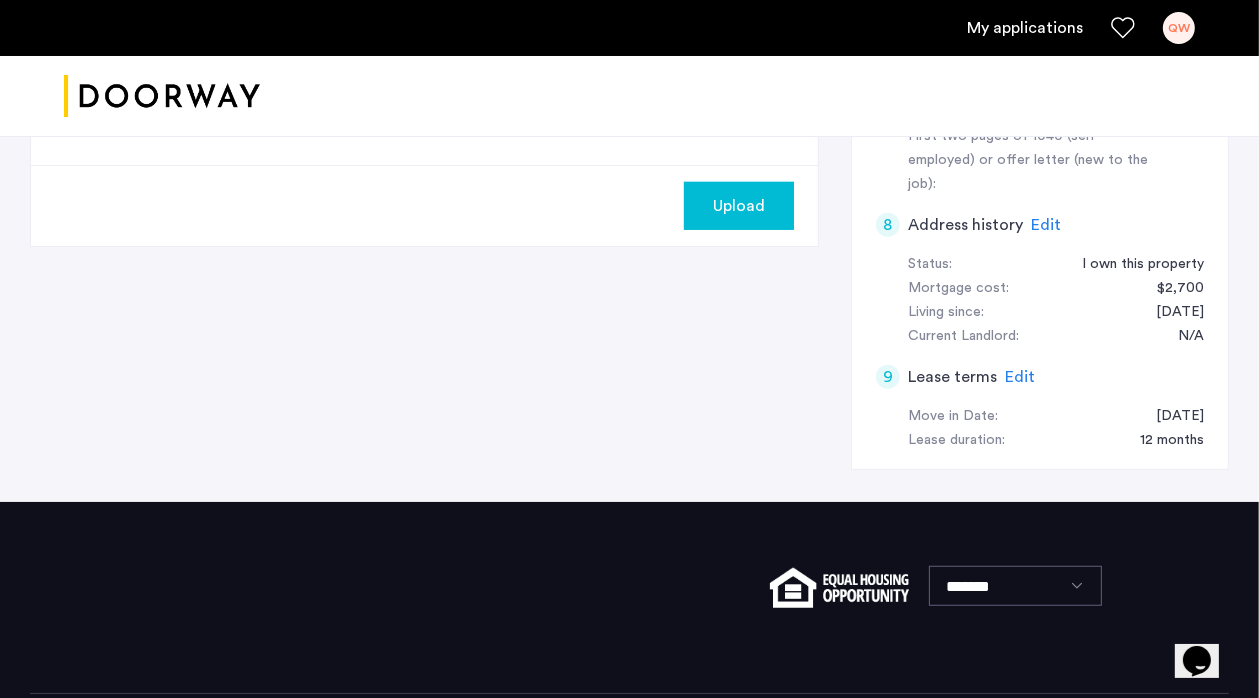 scroll, scrollTop: 700, scrollLeft: 0, axis: vertical 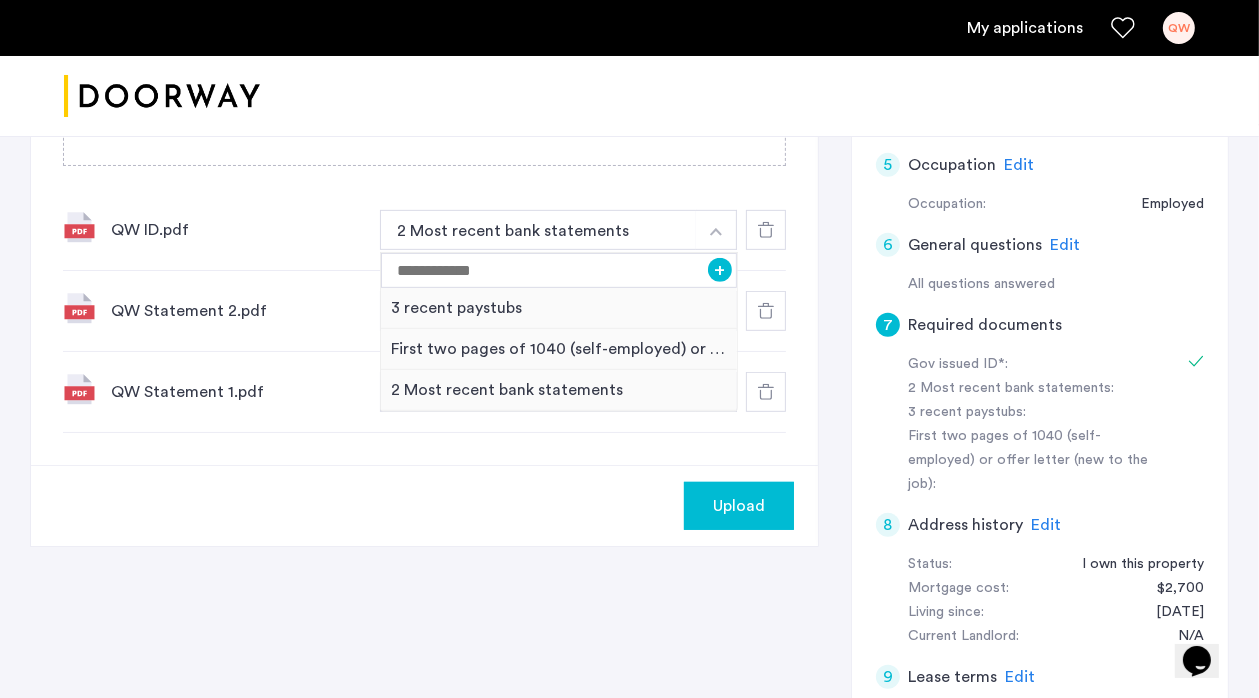 click on "QW Statement 2.pdf" 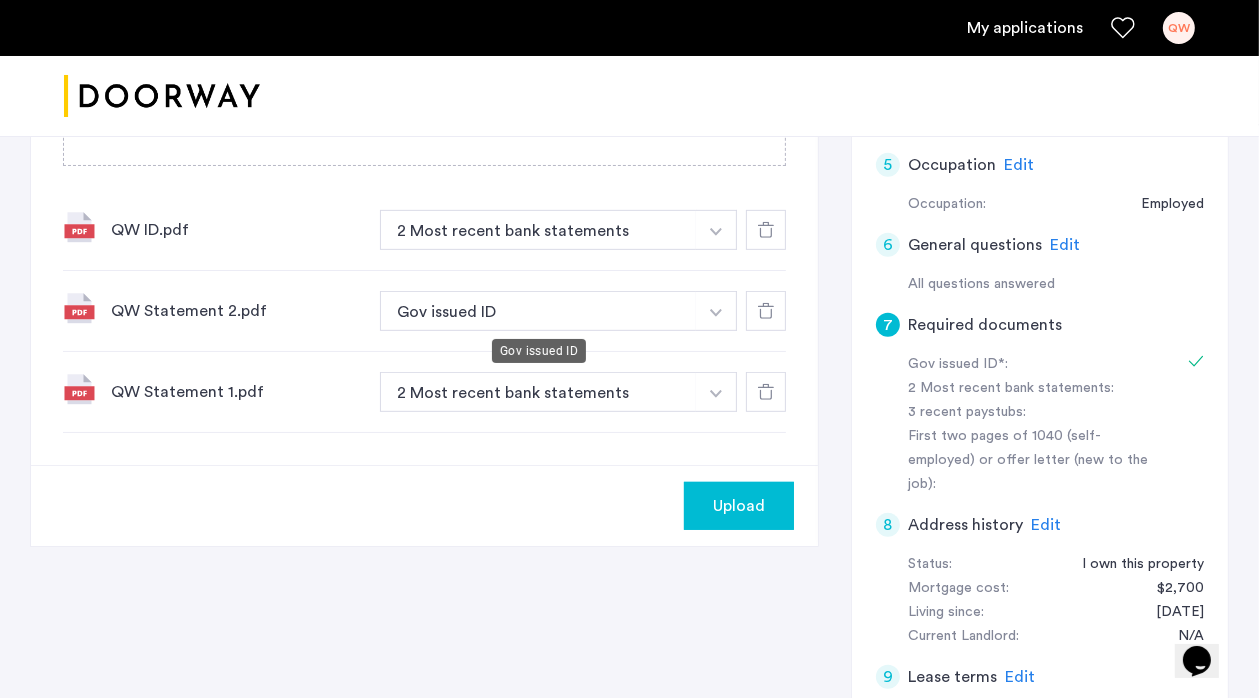 click on "Gov issued ID" at bounding box center [538, 311] 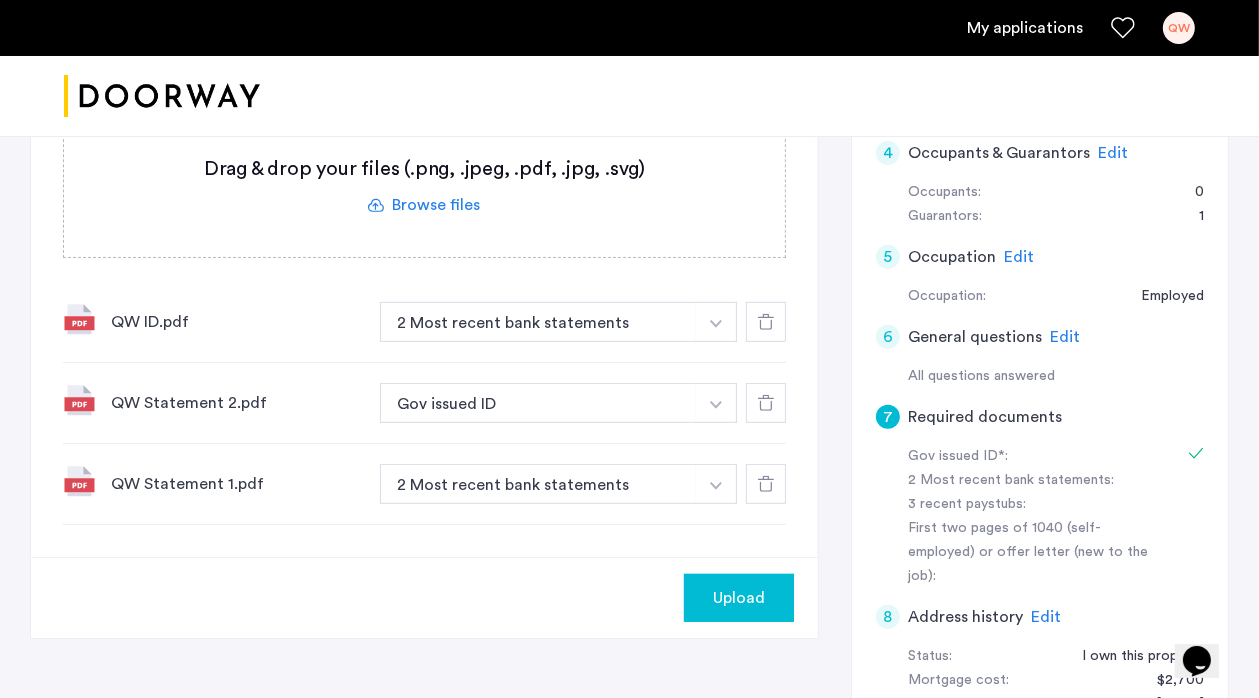 scroll, scrollTop: 500, scrollLeft: 0, axis: vertical 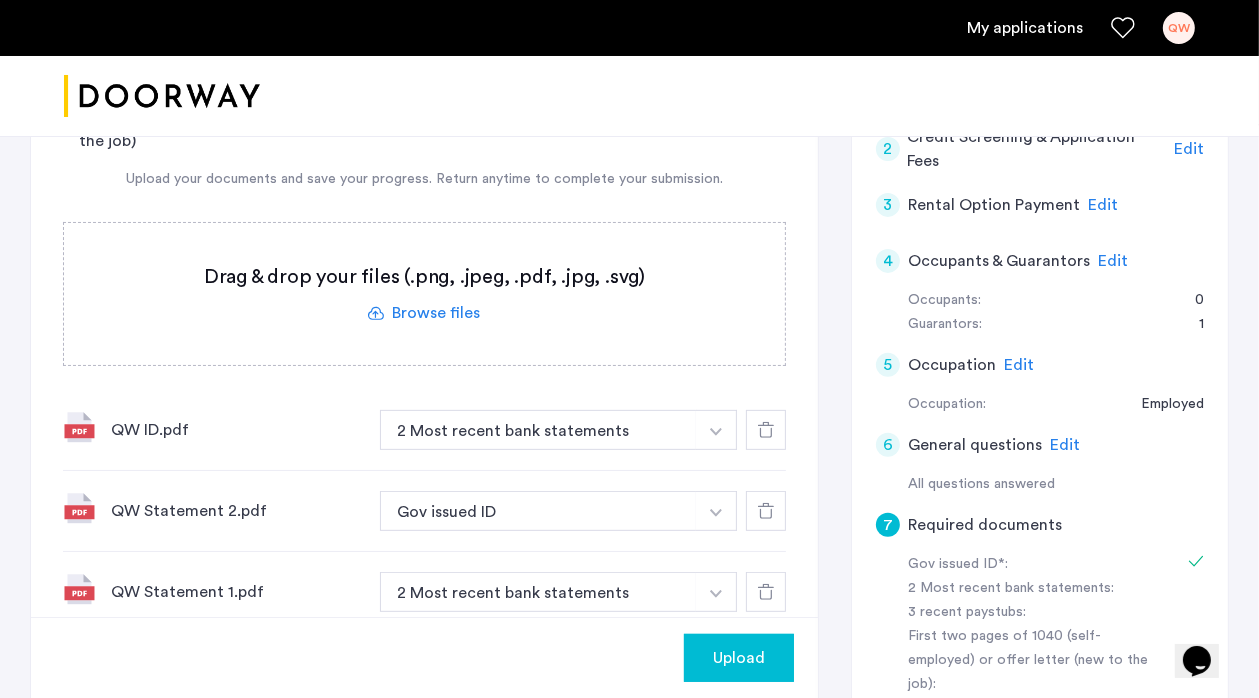 click 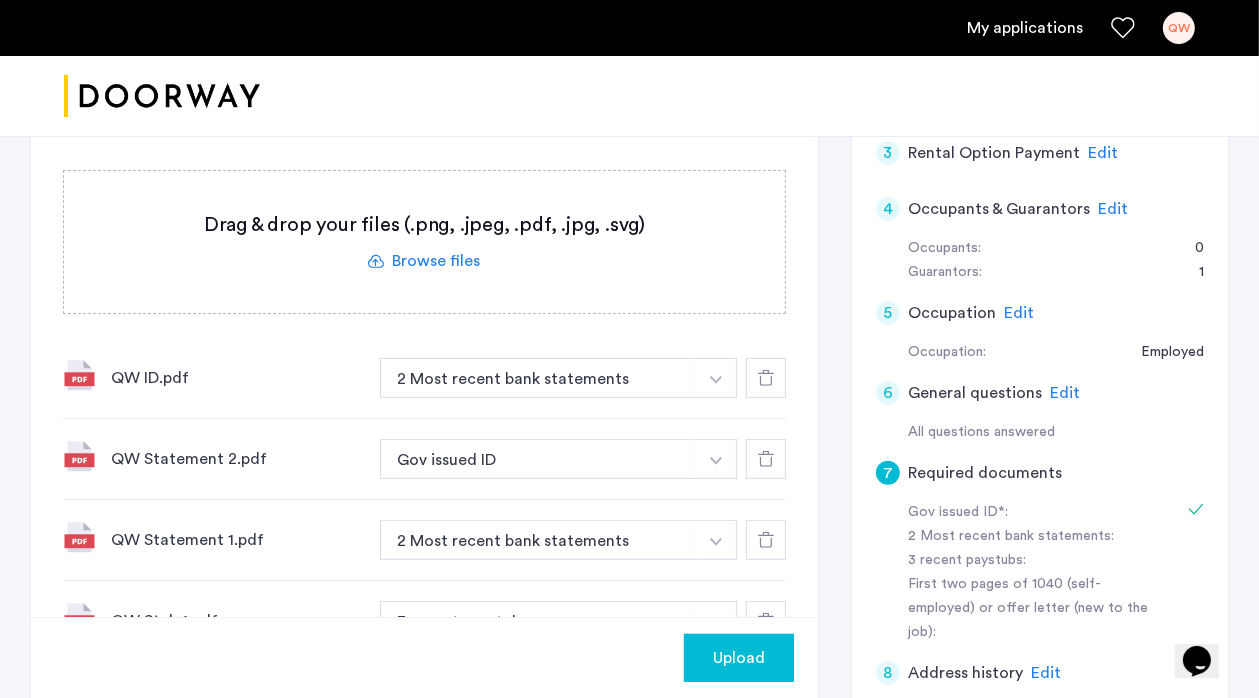 scroll, scrollTop: 400, scrollLeft: 0, axis: vertical 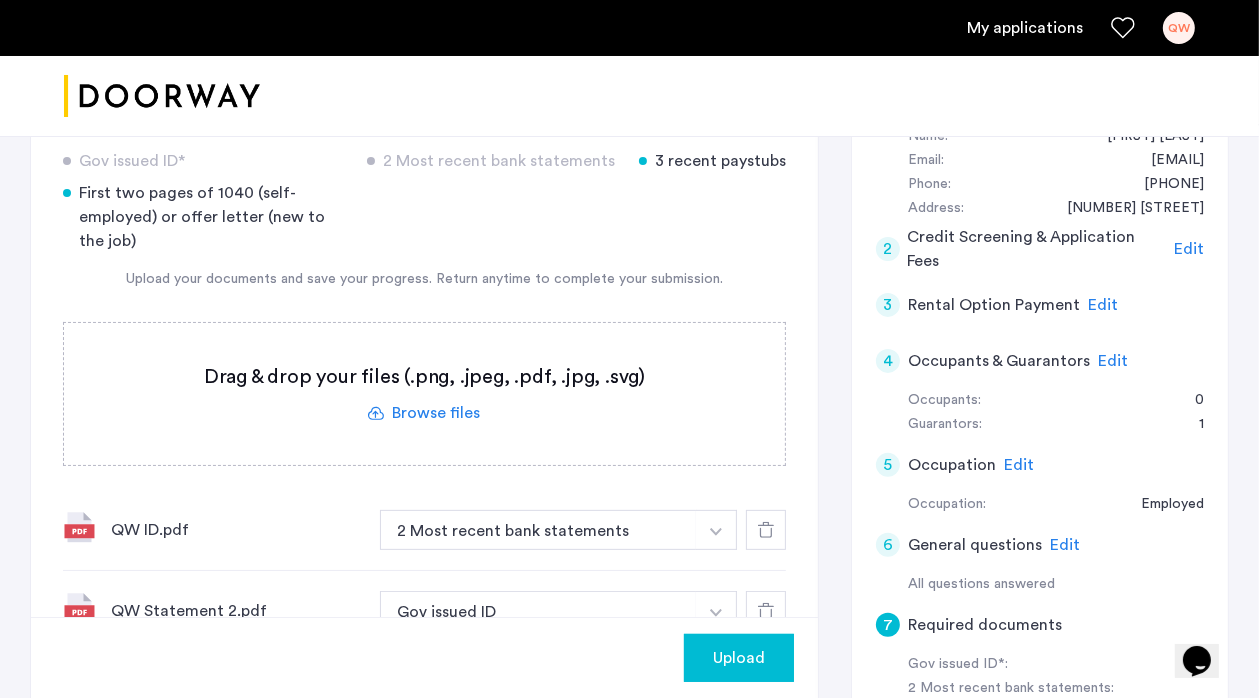 click 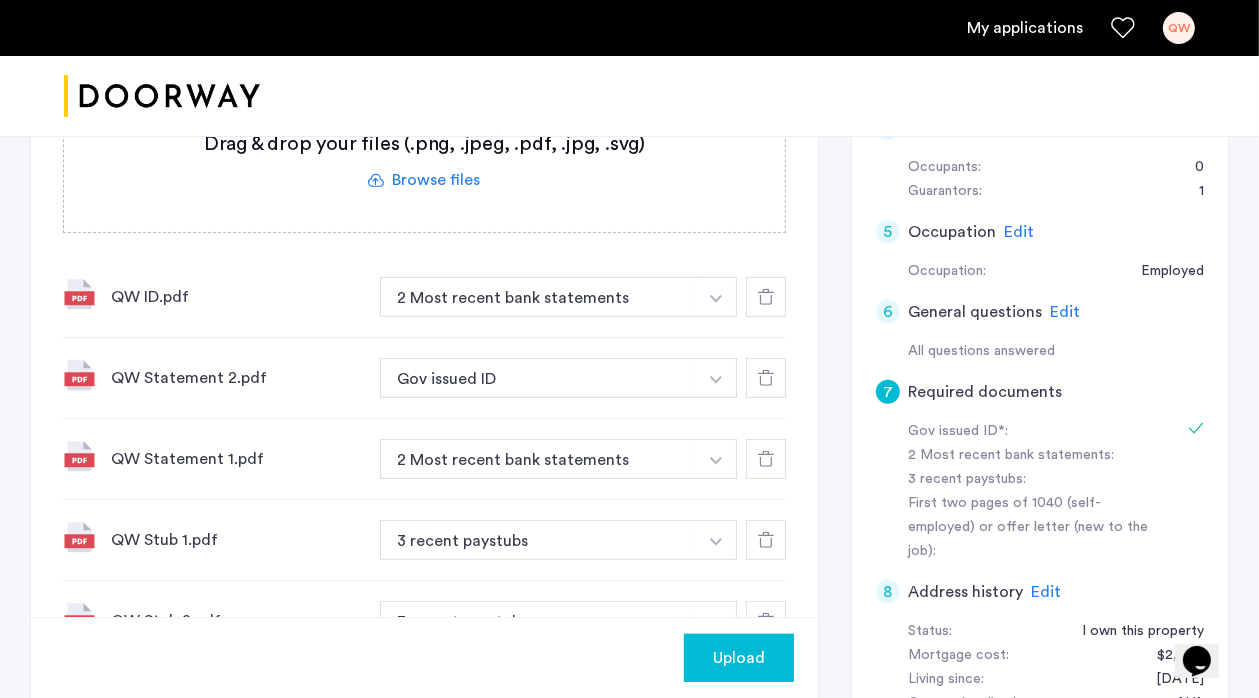 scroll, scrollTop: 600, scrollLeft: 0, axis: vertical 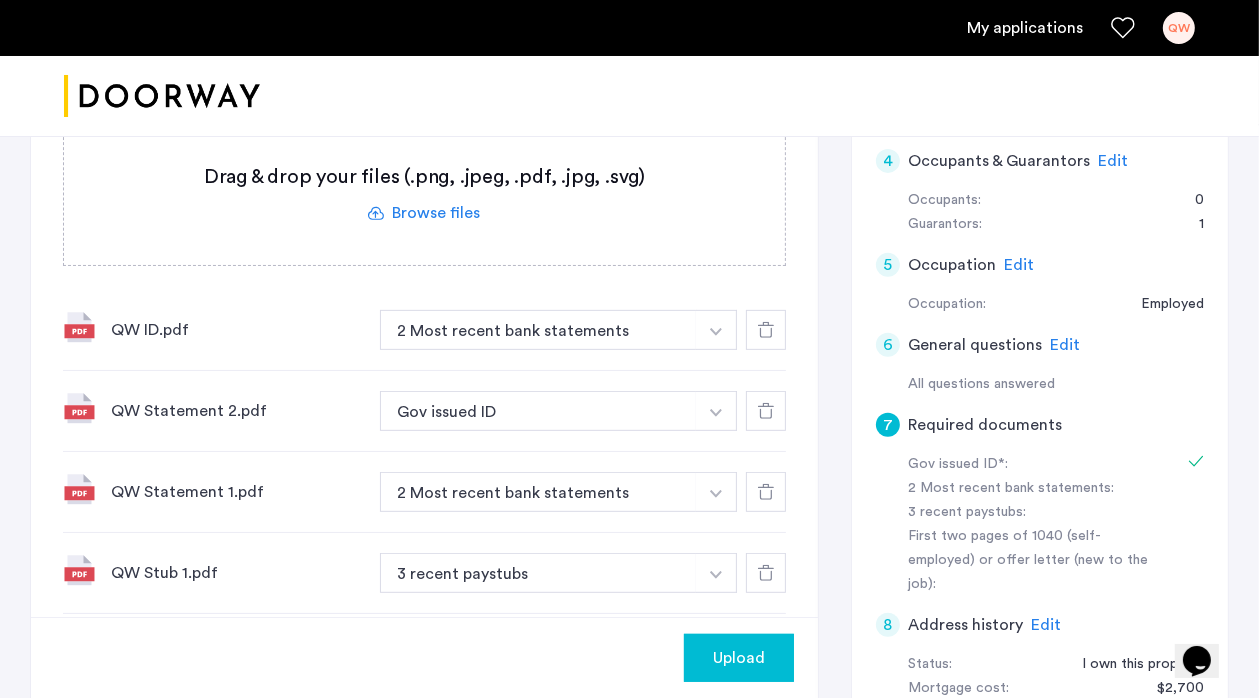 click 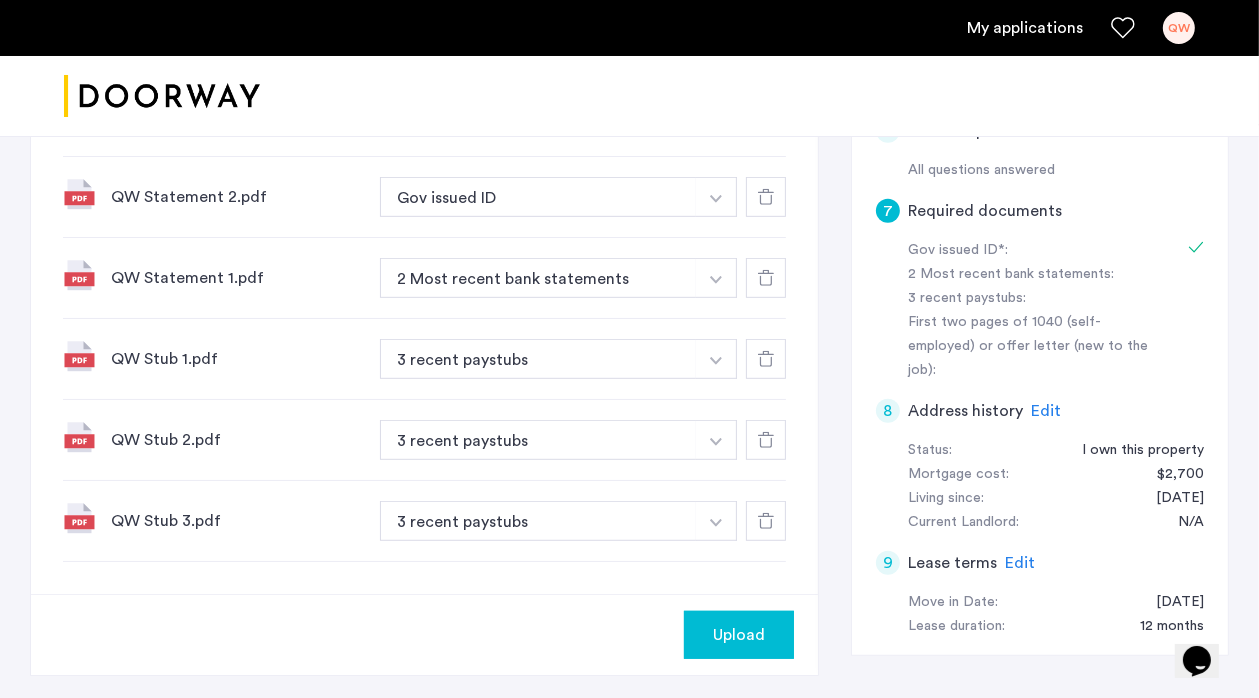 scroll, scrollTop: 700, scrollLeft: 0, axis: vertical 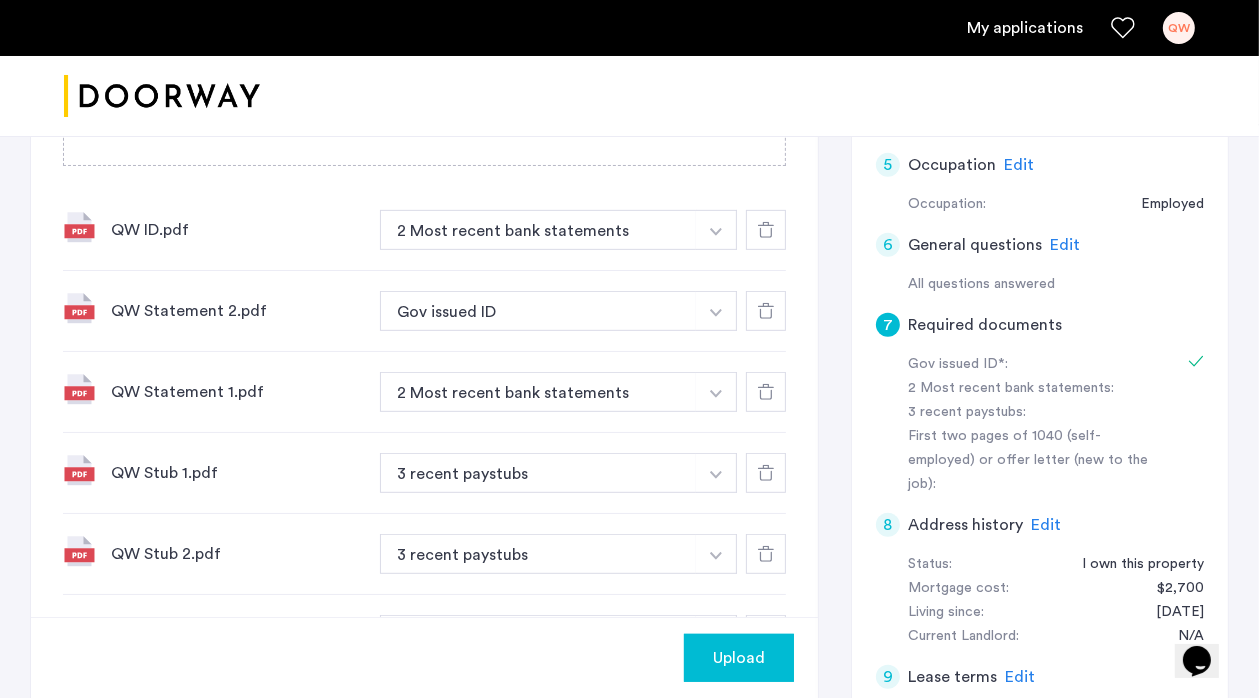 click on "Upload" 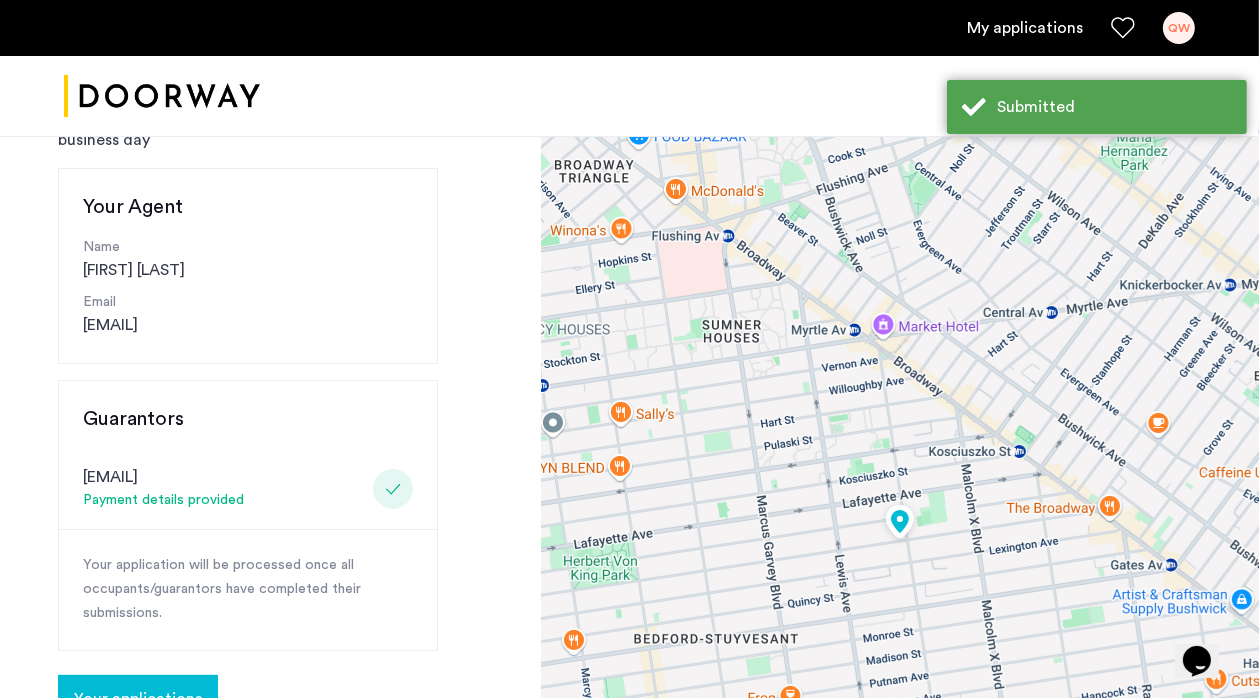 scroll, scrollTop: 200, scrollLeft: 0, axis: vertical 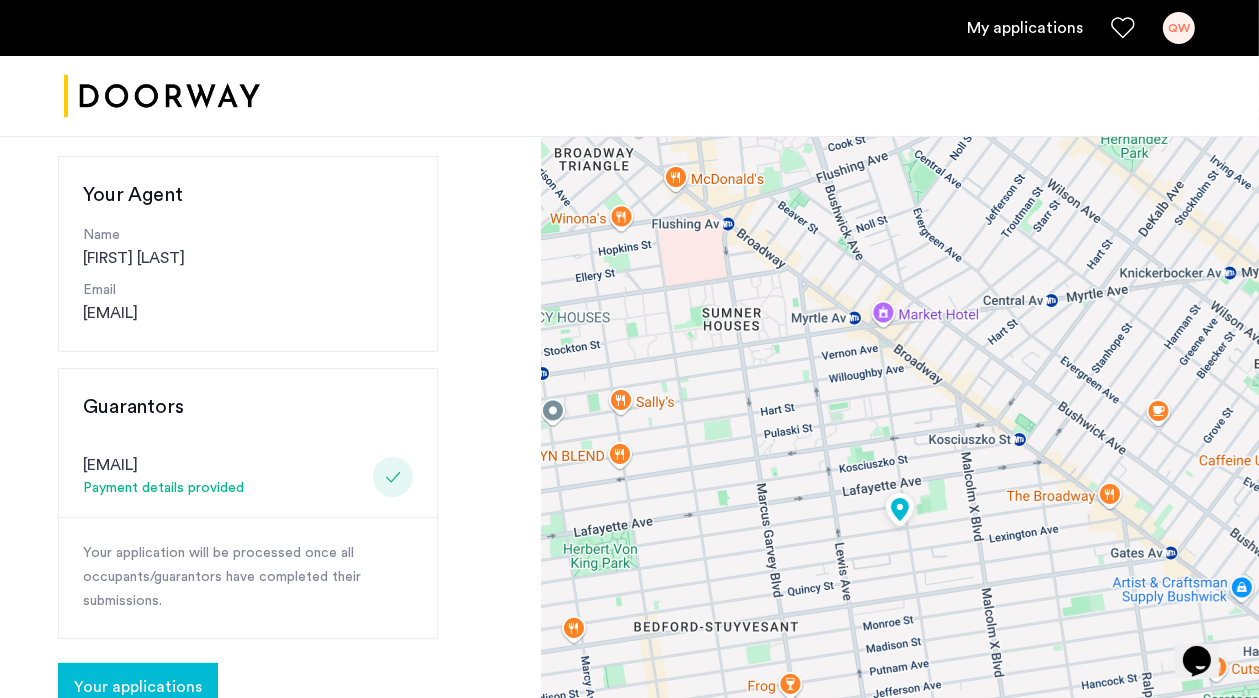click on "QW" at bounding box center (1179, 28) 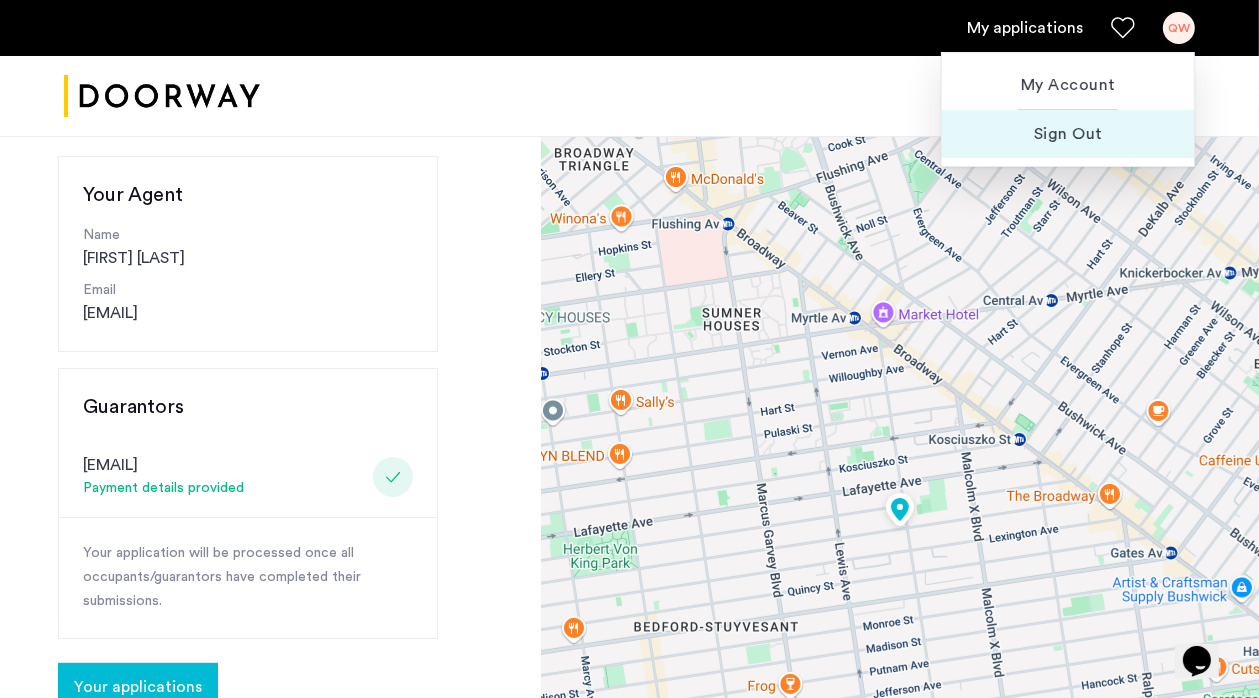 click on "Sign Out" at bounding box center [1068, 134] 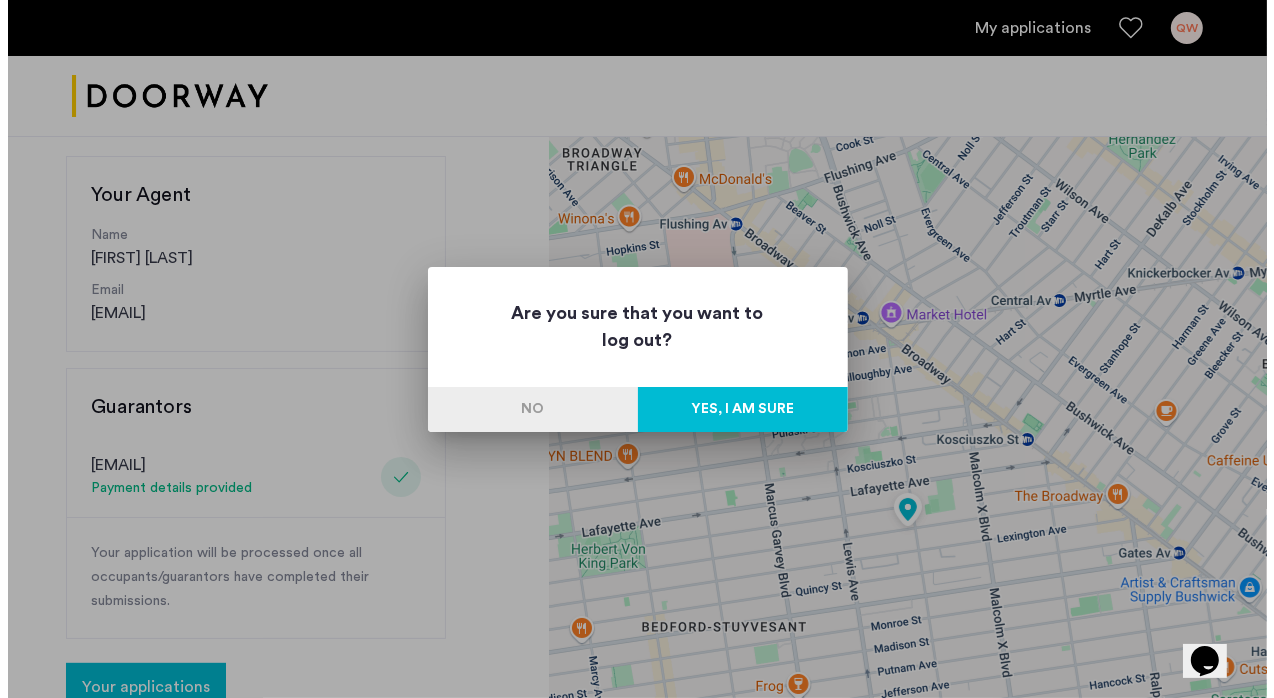 scroll, scrollTop: 0, scrollLeft: 0, axis: both 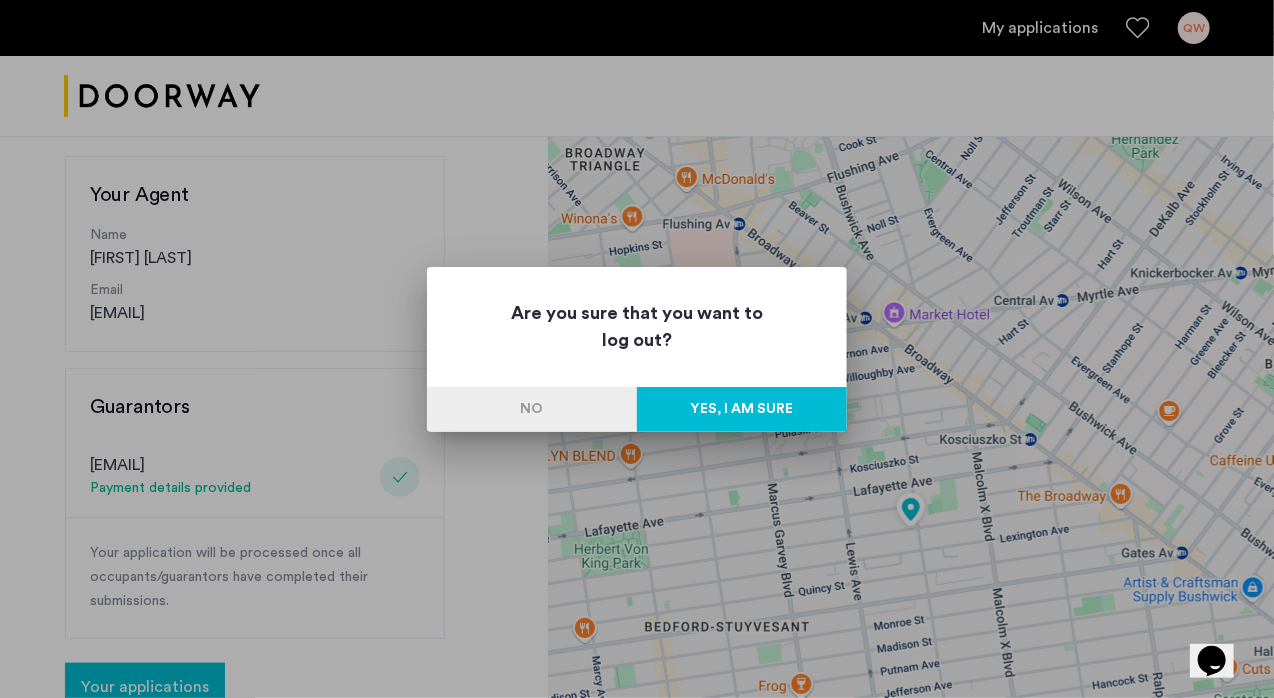 click on "Yes, I am sure" at bounding box center [742, 409] 